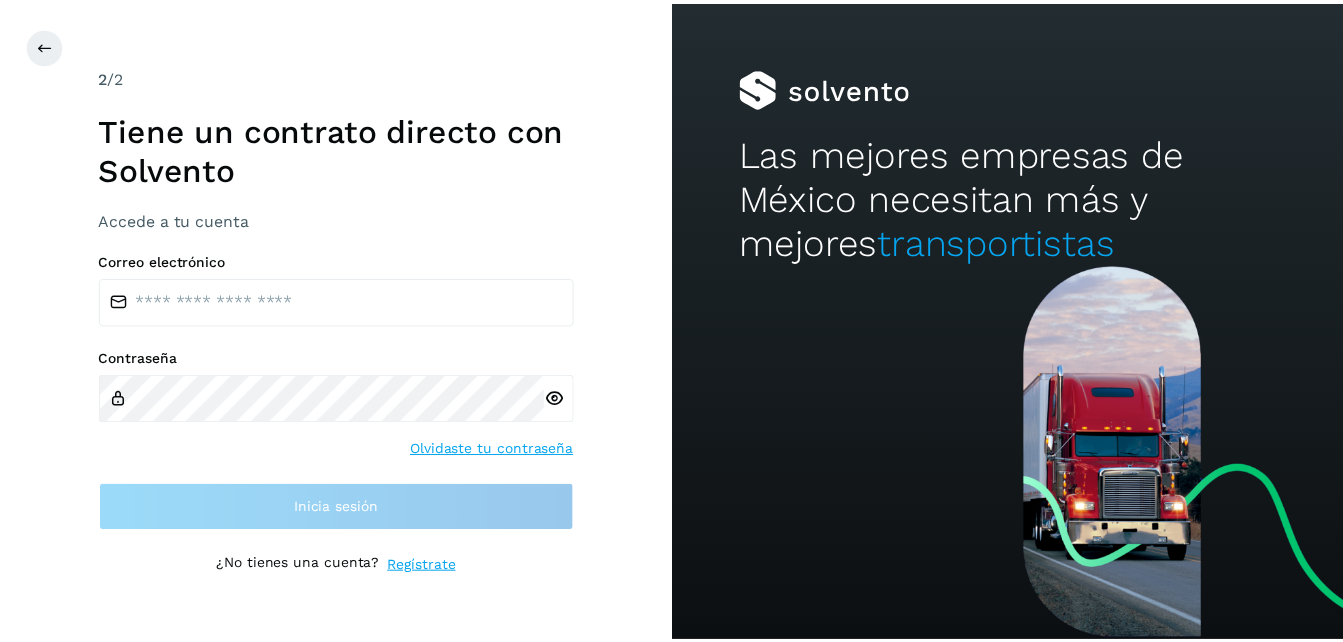 scroll, scrollTop: 0, scrollLeft: 0, axis: both 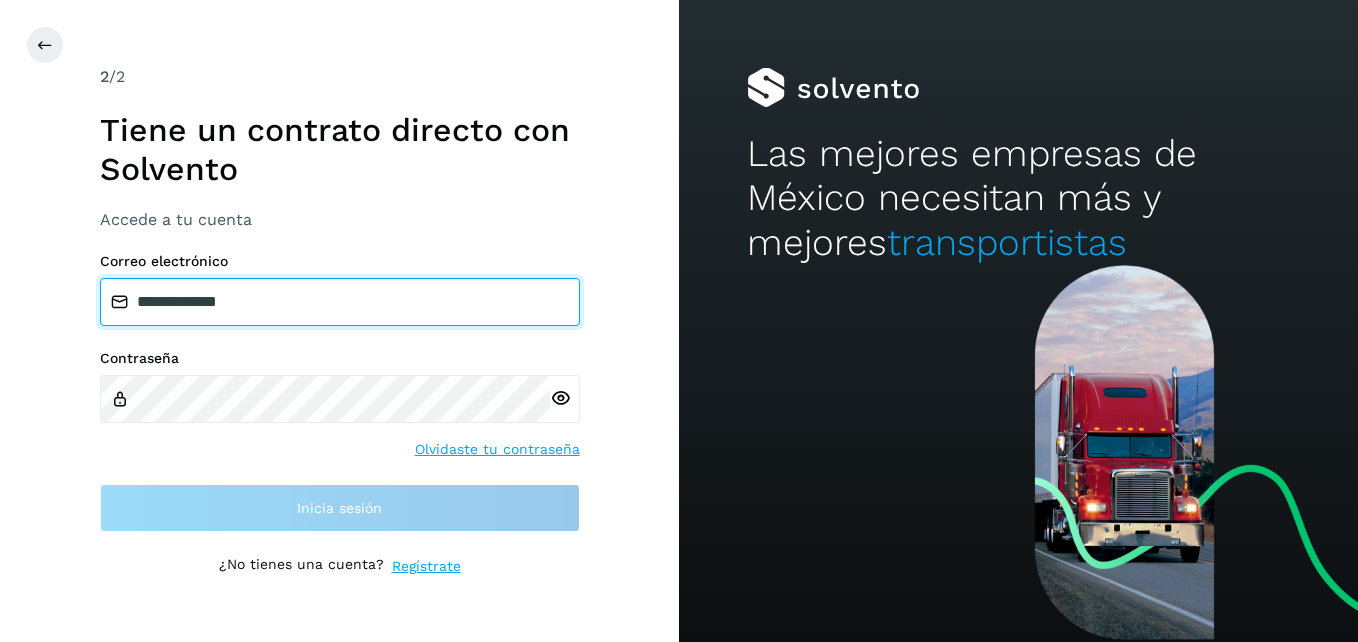 drag, startPoint x: 48, startPoint y: 301, endPoint x: -4, endPoint y: 308, distance: 52.46904 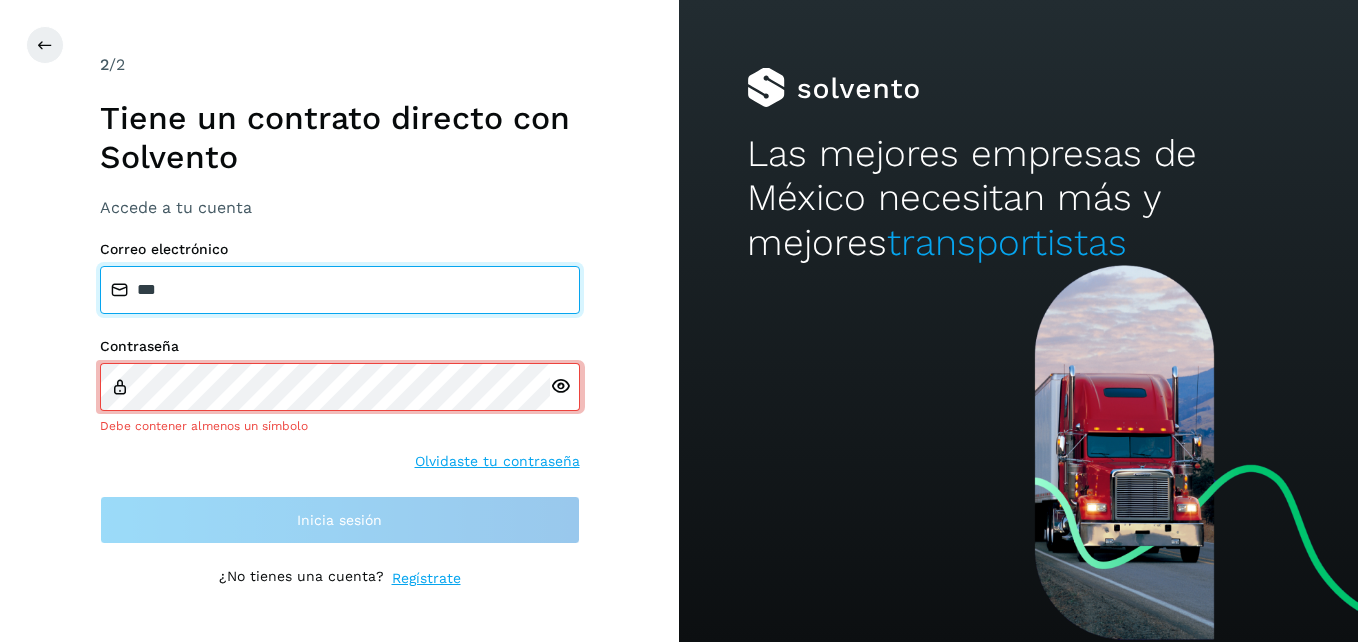 type on "**********" 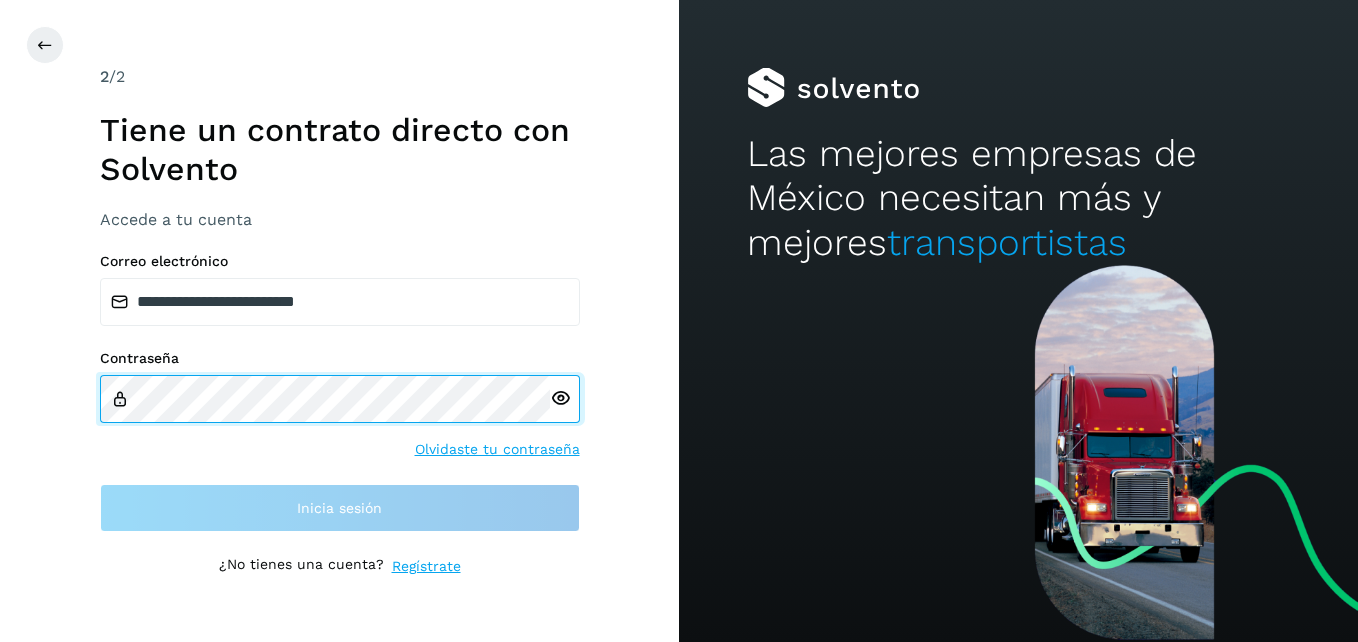 click on "**********" at bounding box center [339, 321] 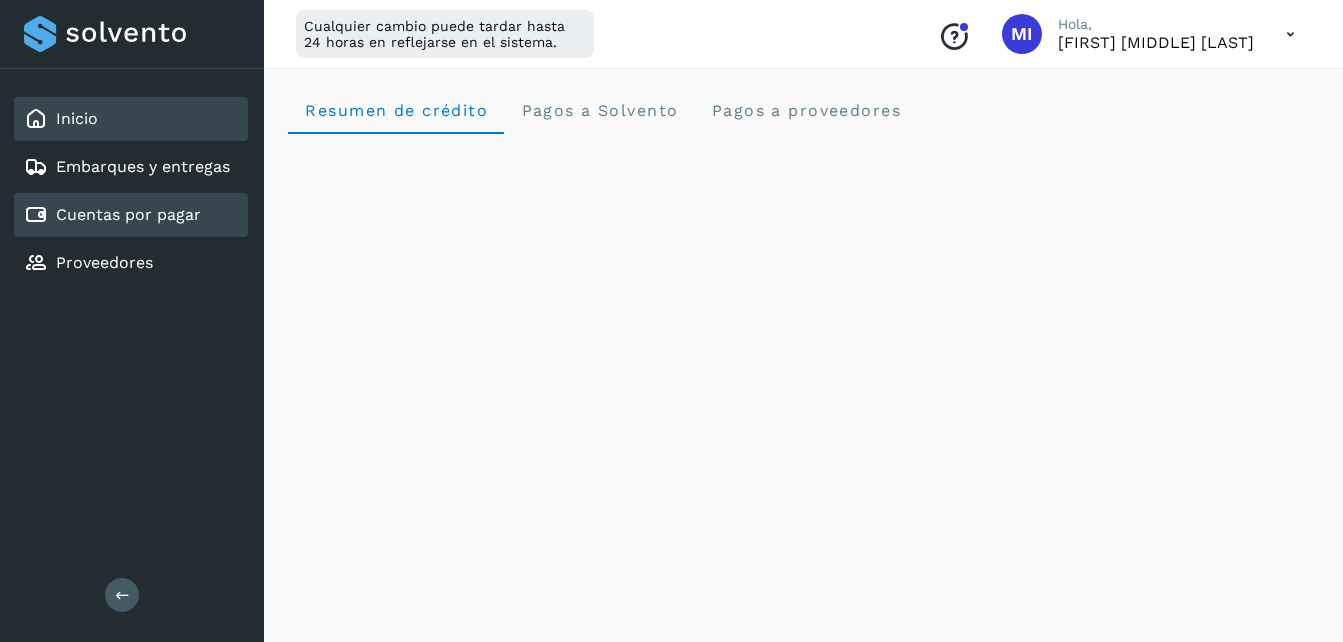 click on "Cuentas por pagar" at bounding box center (128, 214) 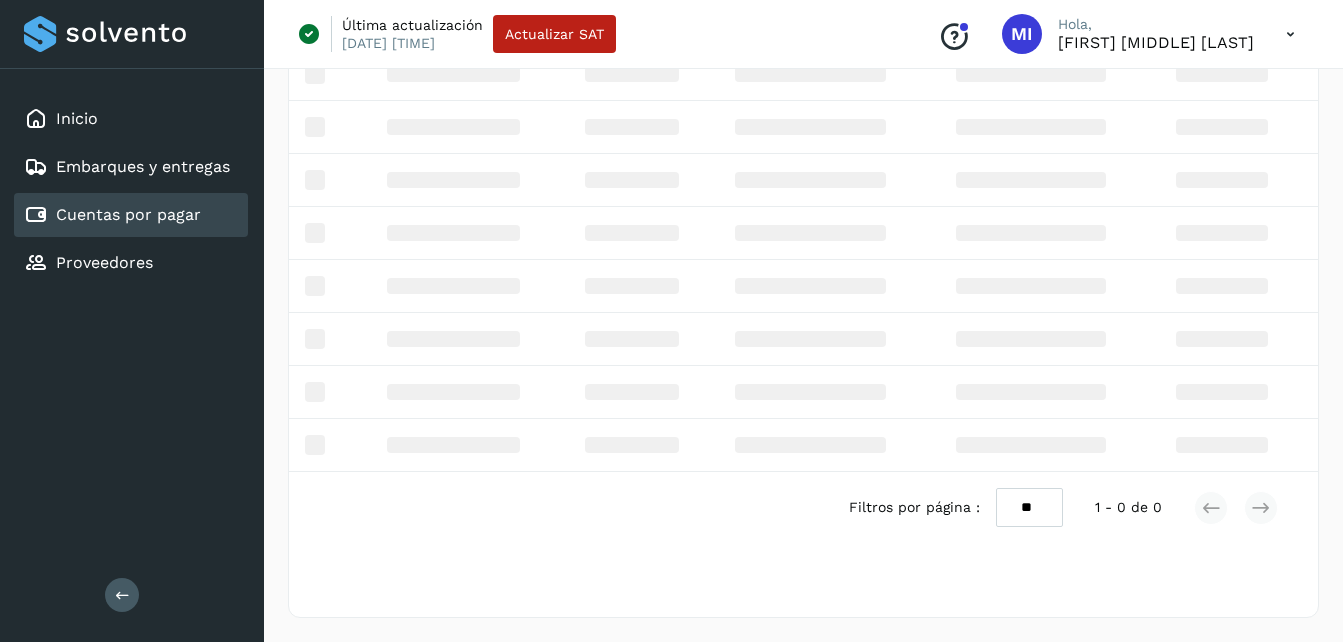 scroll, scrollTop: 0, scrollLeft: 0, axis: both 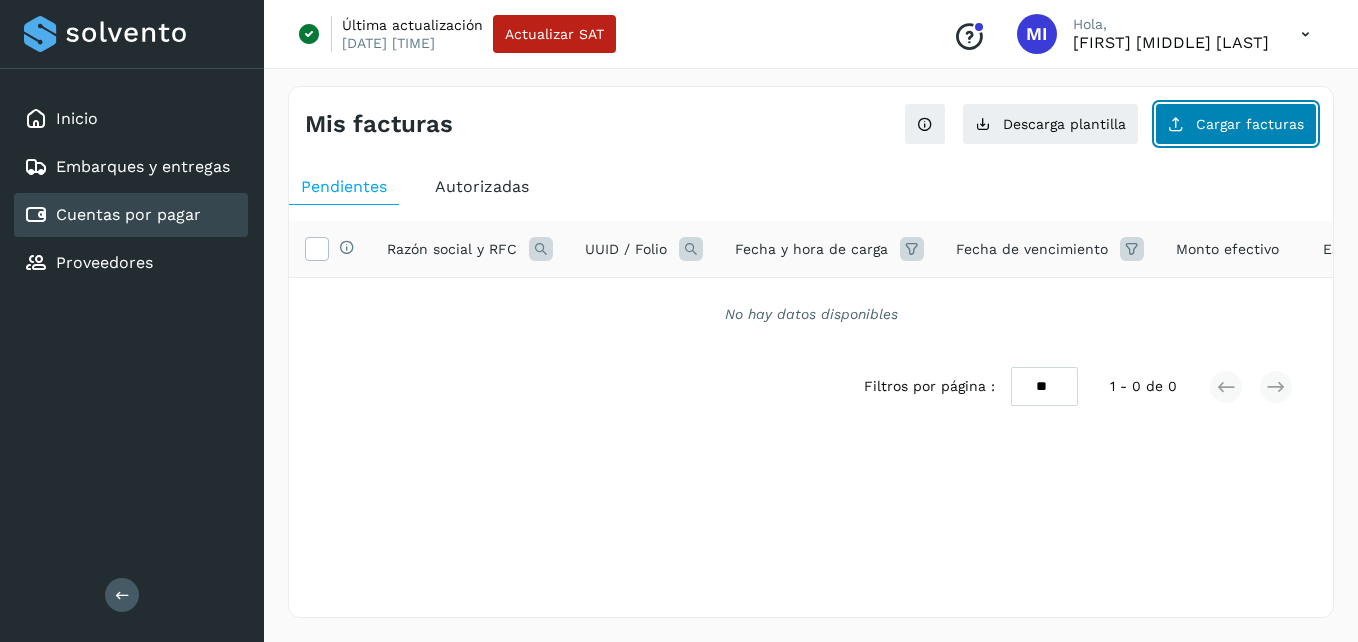 click on "Cargar facturas" 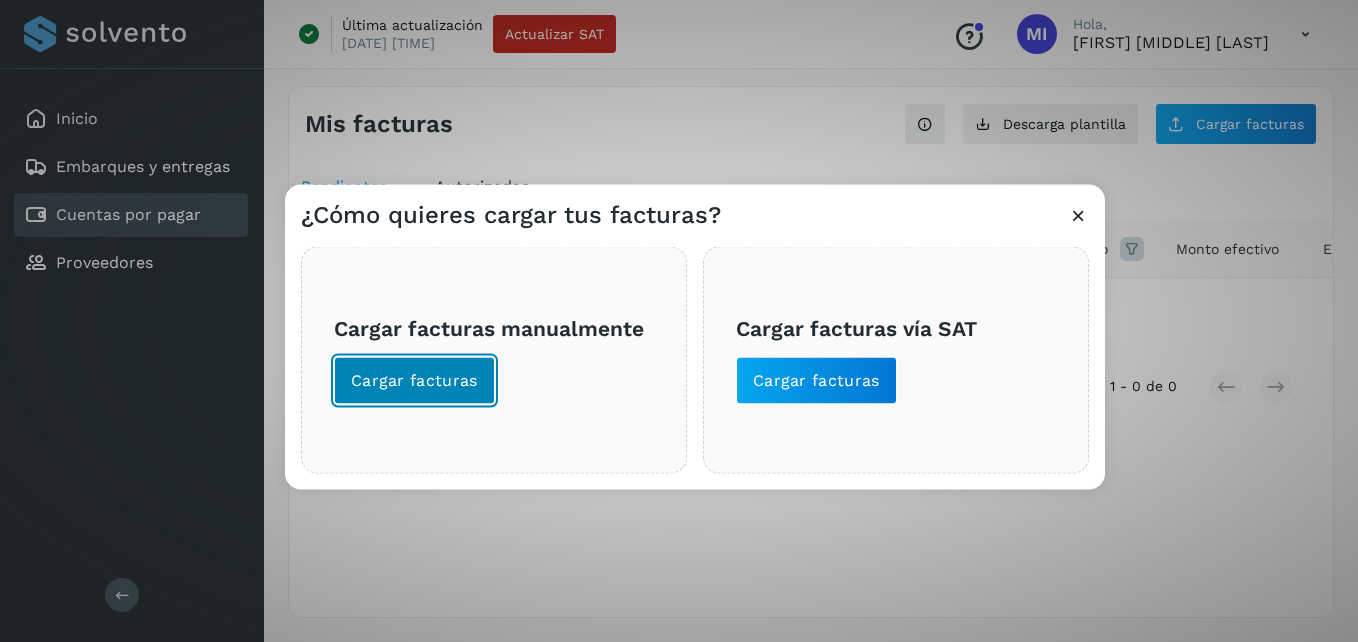 click on "Cargar facturas" 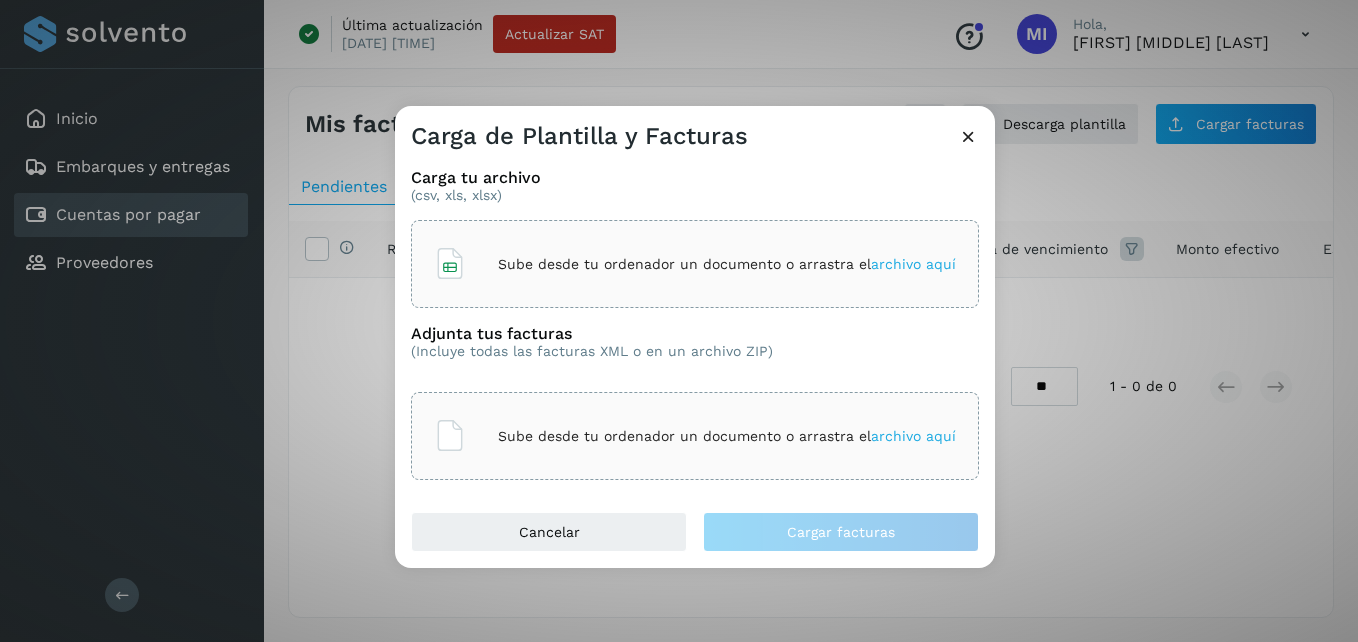 click on "Sube desde tu ordenador un documento o arrastra el  archivo aquí" at bounding box center [695, 264] 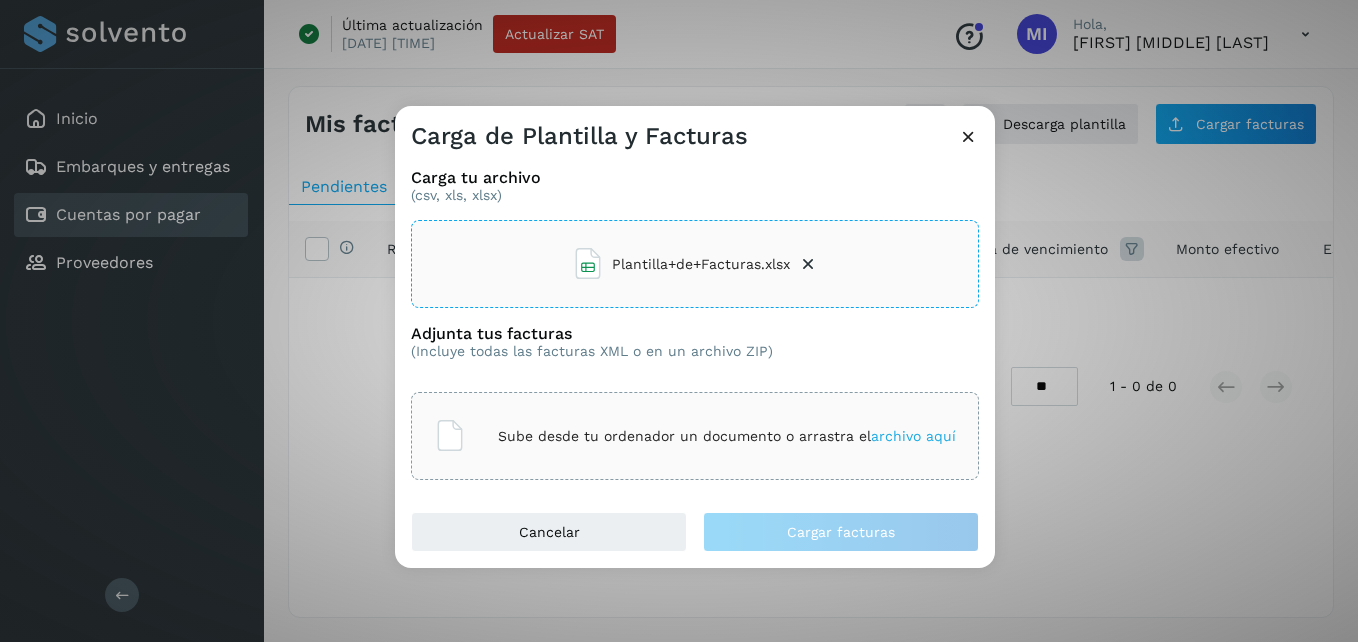 click on "Sube desde tu ordenador un documento o arrastra el  archivo aquí" at bounding box center (727, 436) 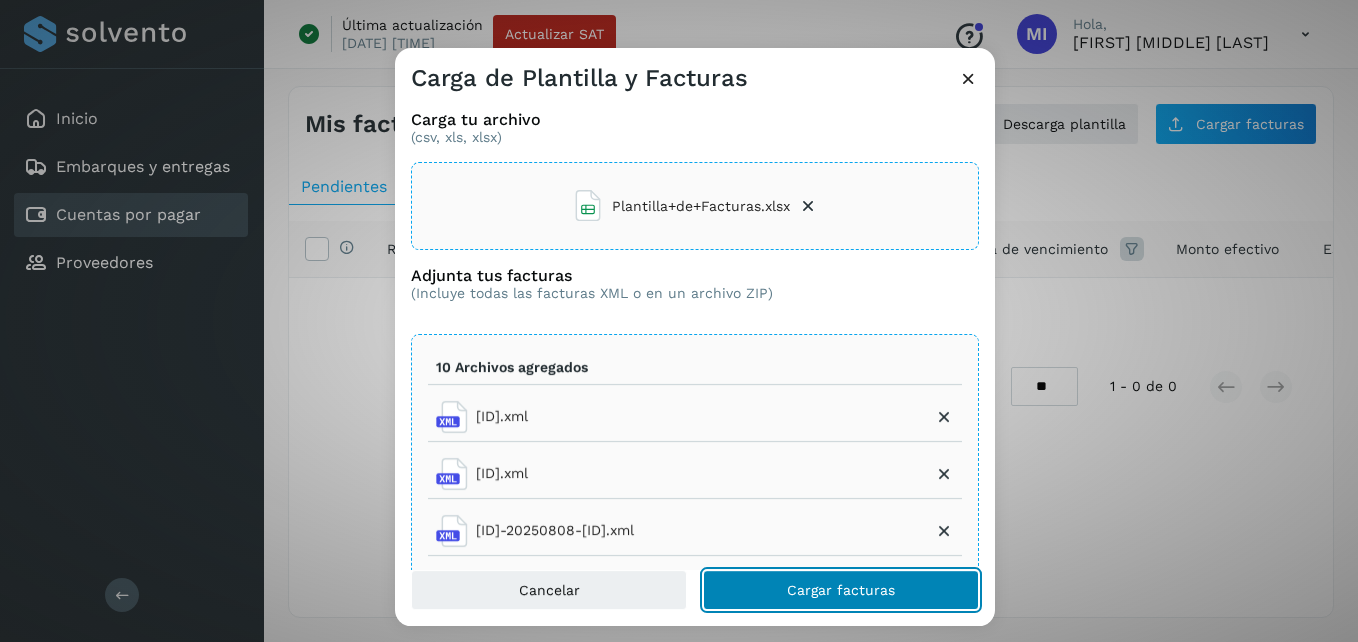 click on "Cargar facturas" 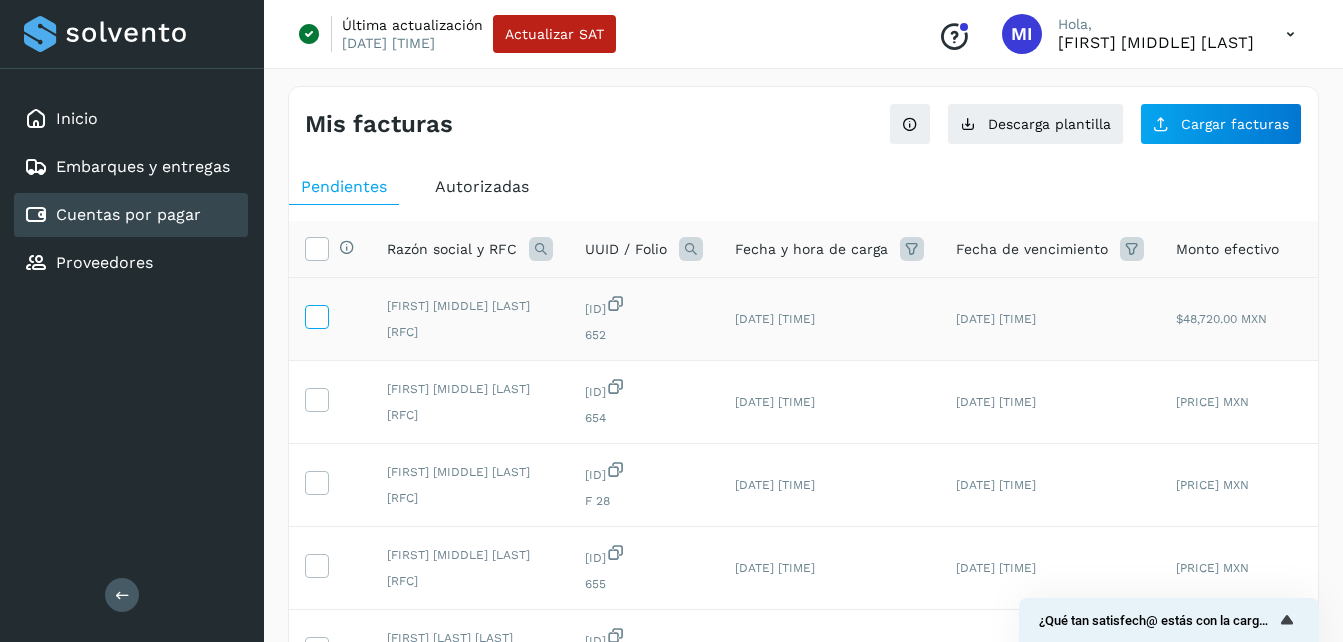 click at bounding box center (316, 315) 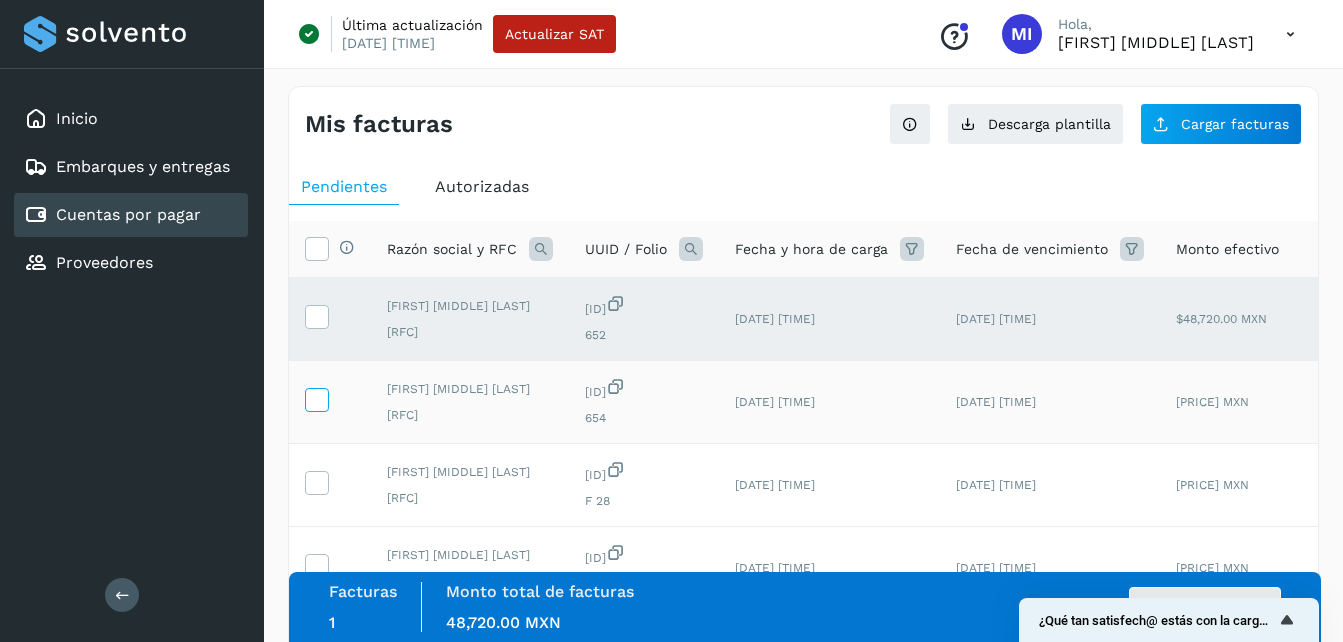 click at bounding box center [316, 398] 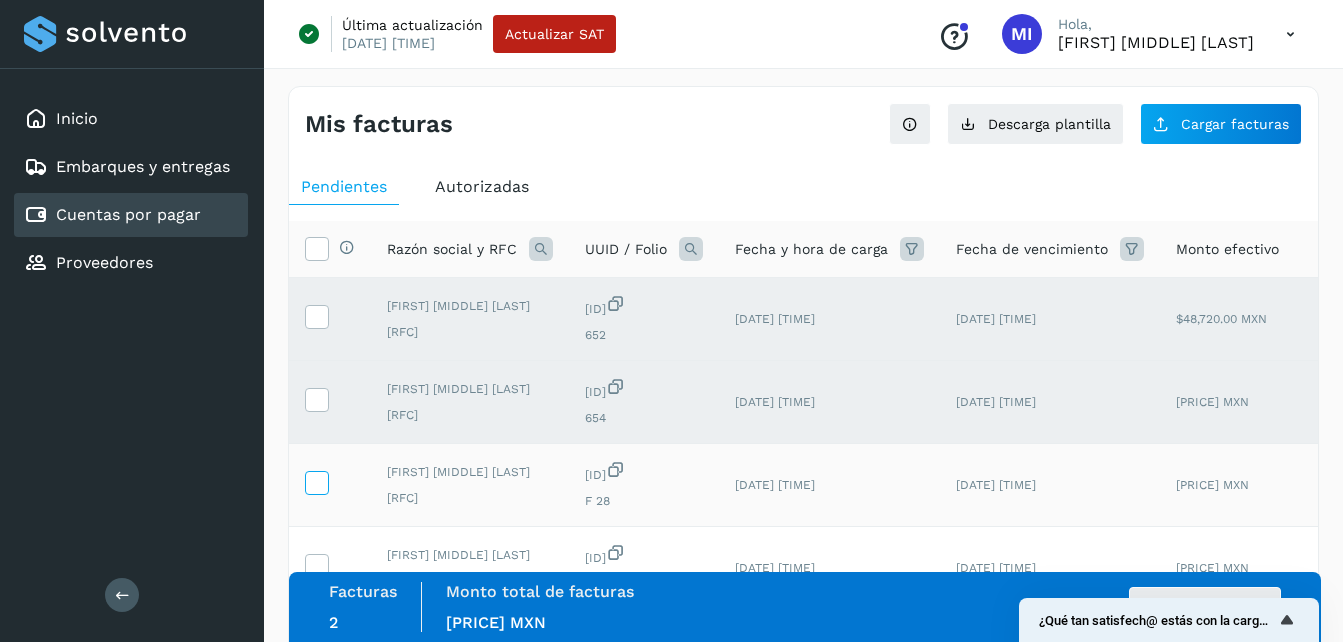 click at bounding box center [316, 481] 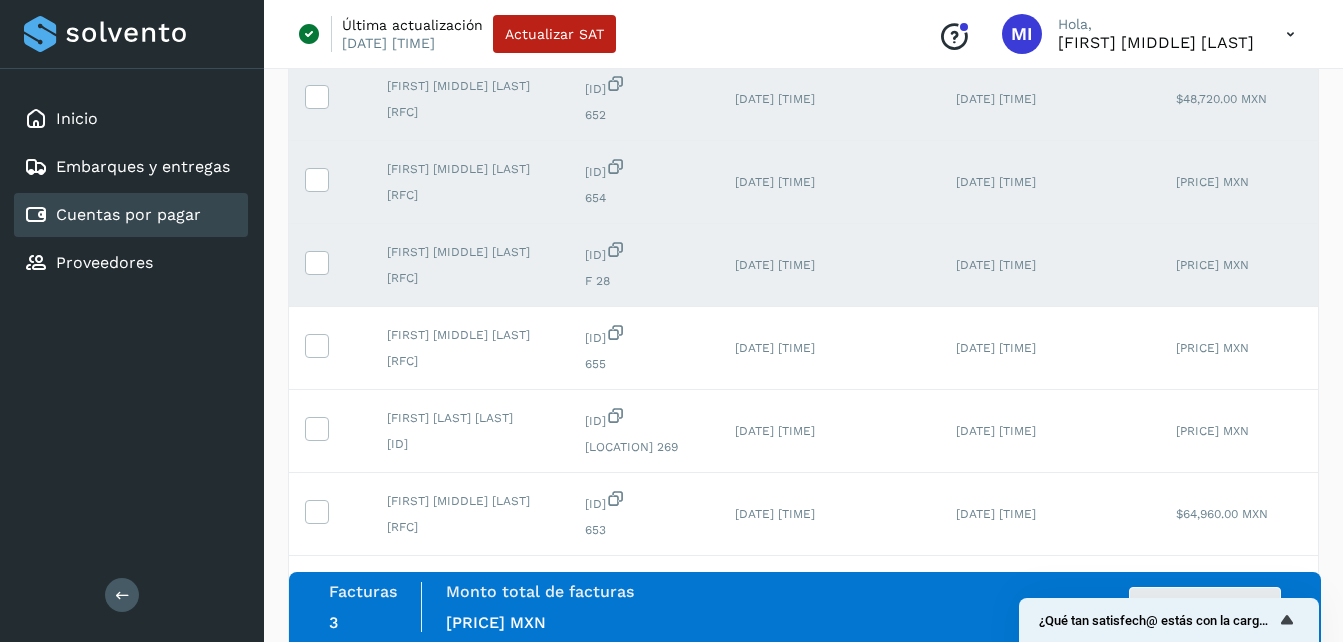 scroll, scrollTop: 280, scrollLeft: 0, axis: vertical 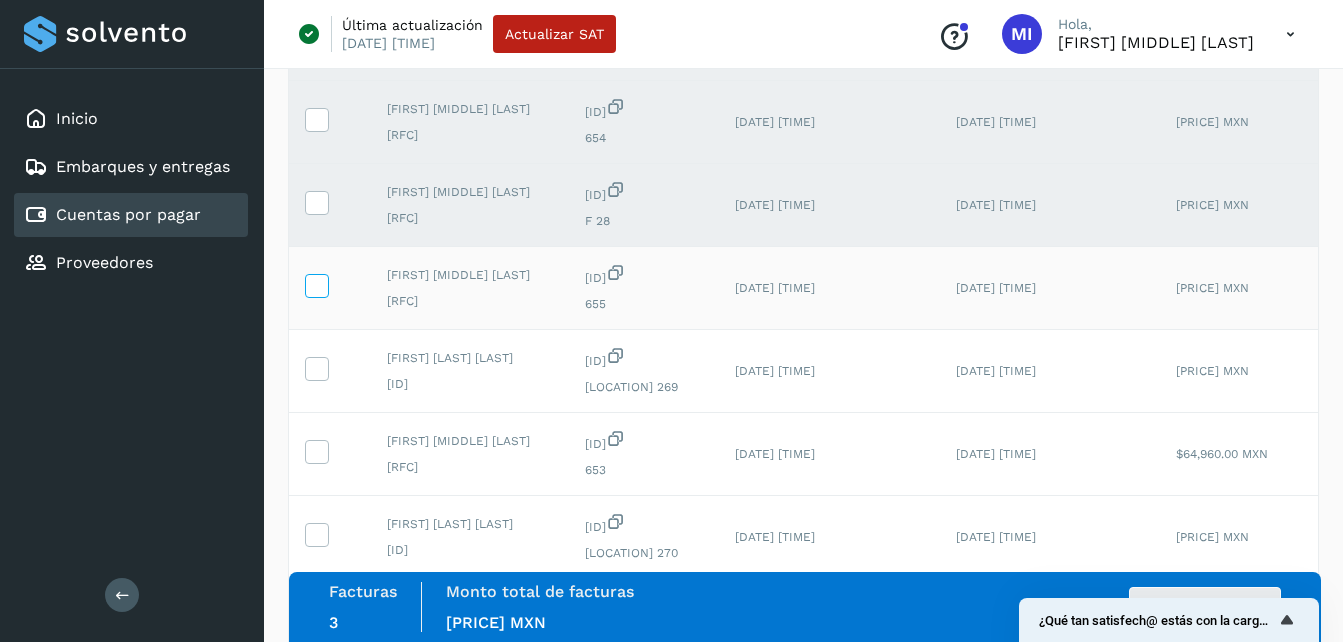 click at bounding box center (316, 284) 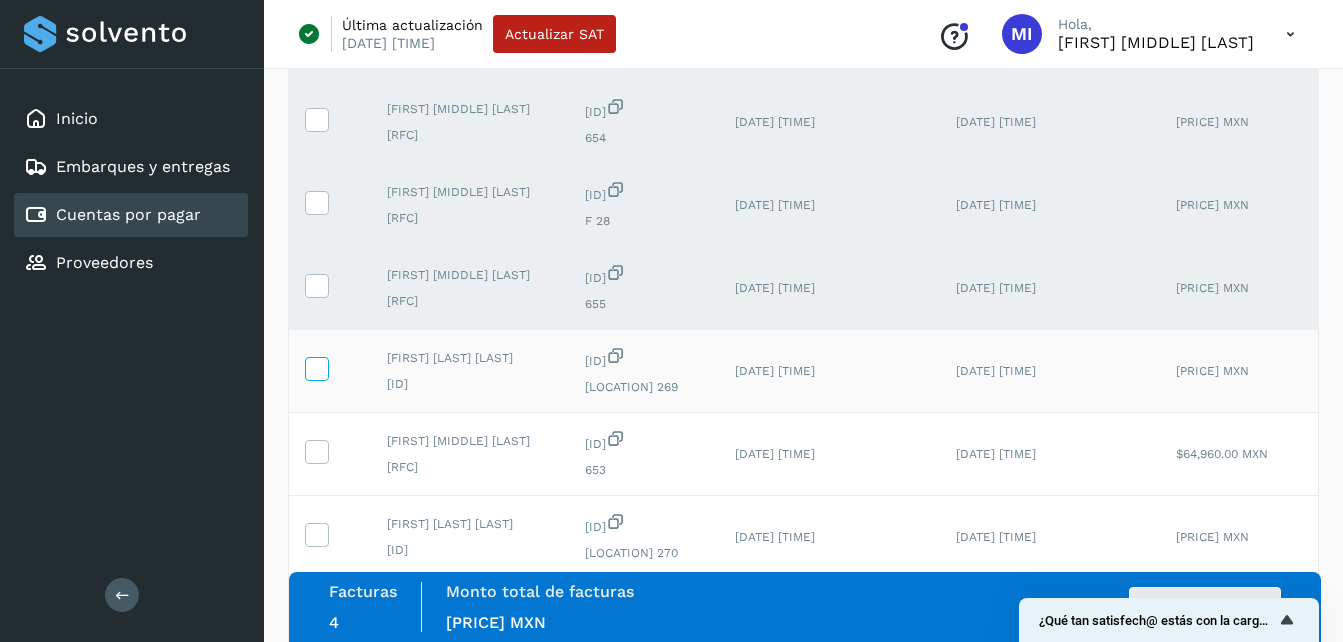 click at bounding box center (316, 367) 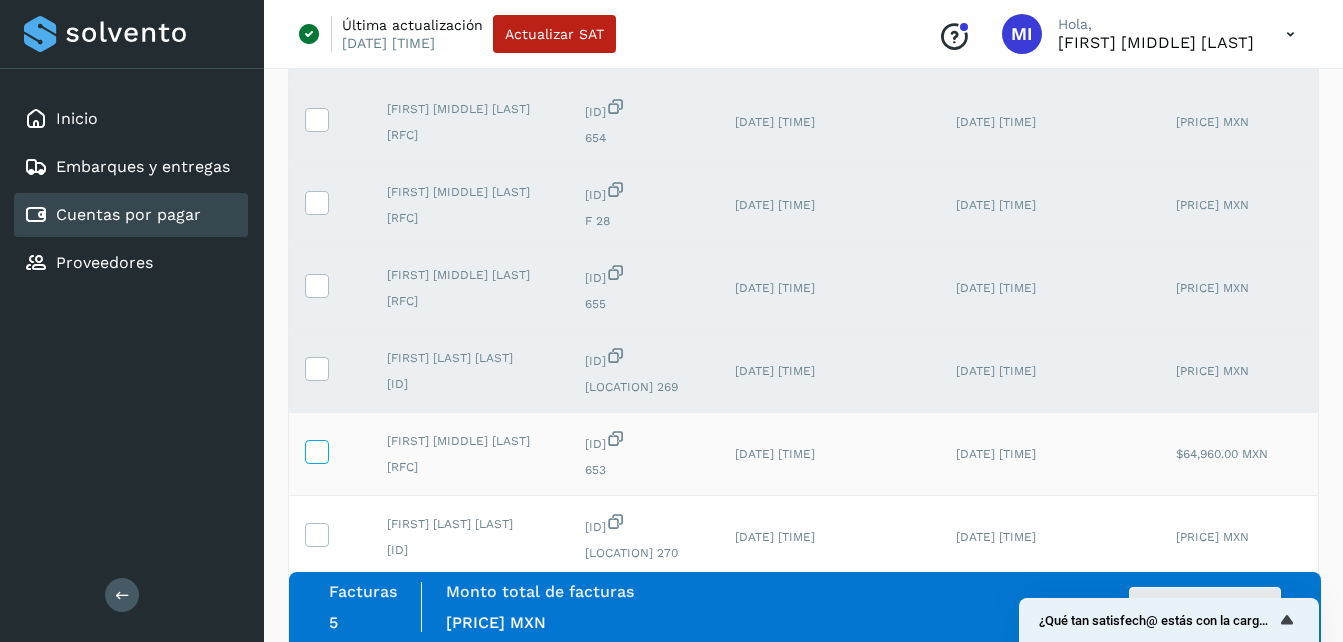 click at bounding box center (316, 456) 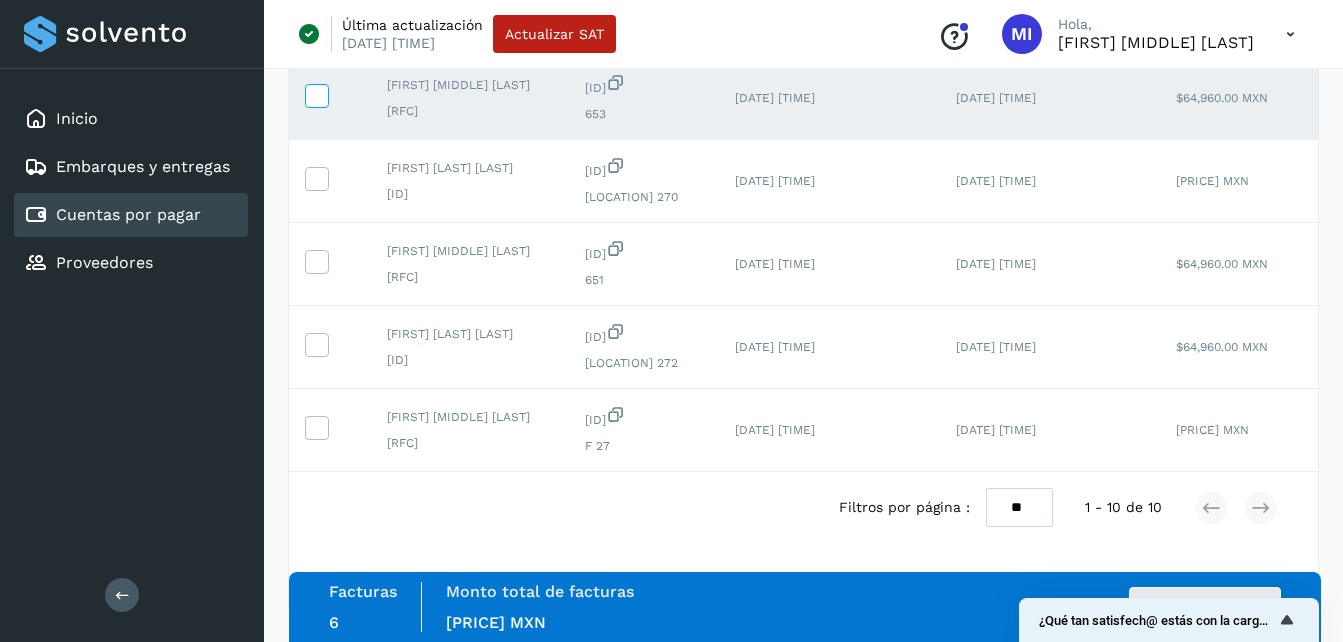 scroll, scrollTop: 720, scrollLeft: 0, axis: vertical 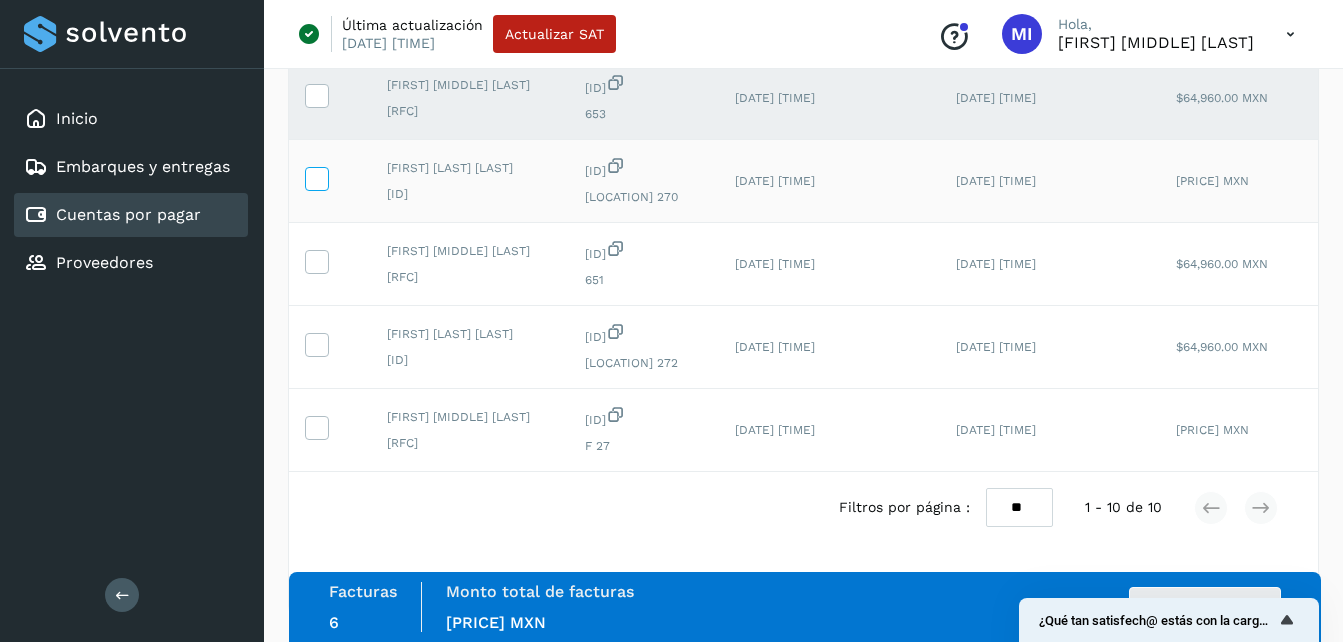 click at bounding box center [317, 179] 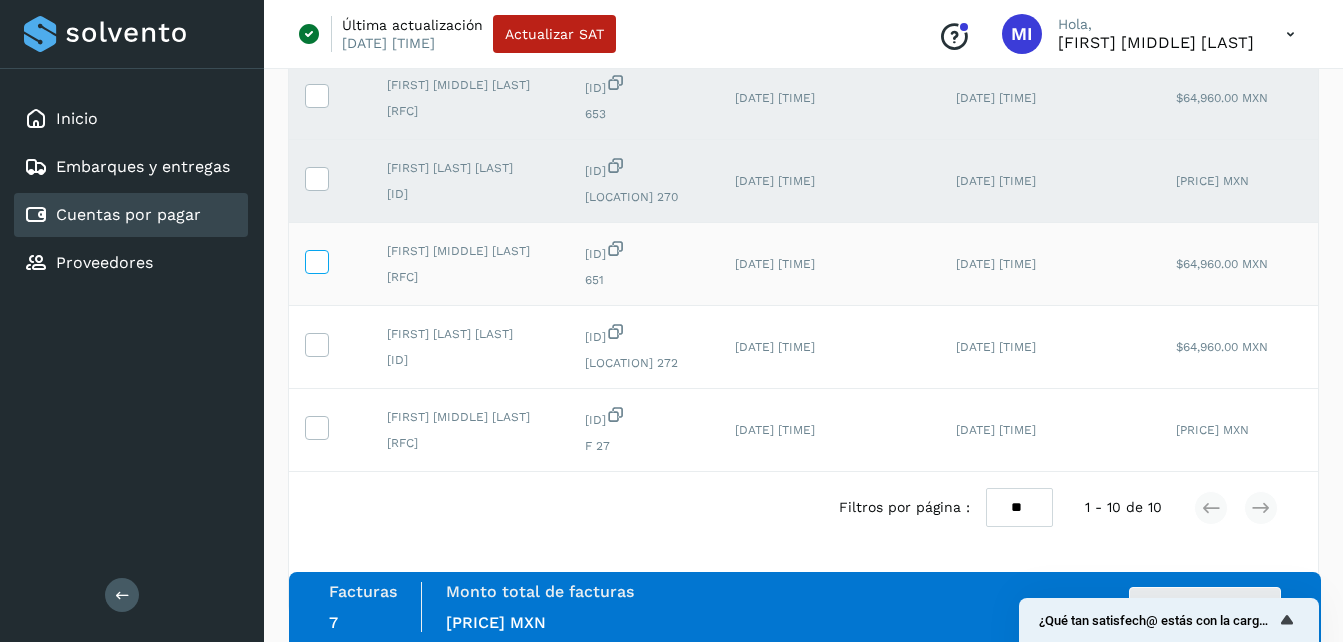 click at bounding box center [316, 260] 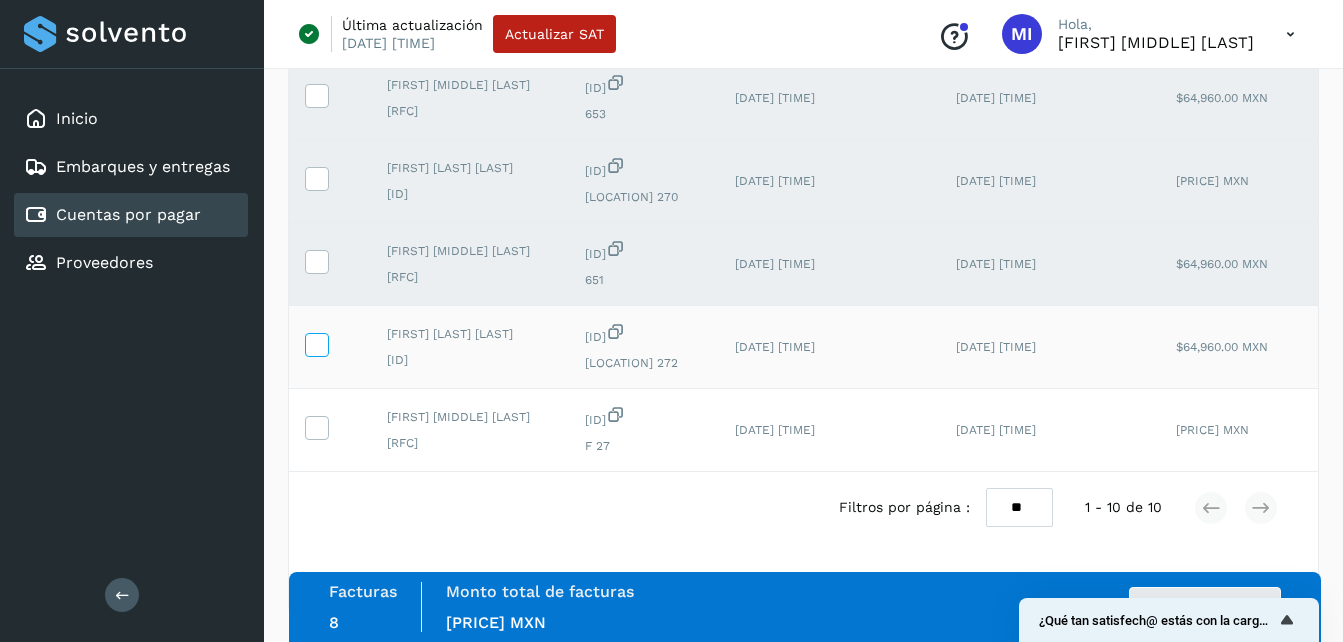 click at bounding box center (317, 345) 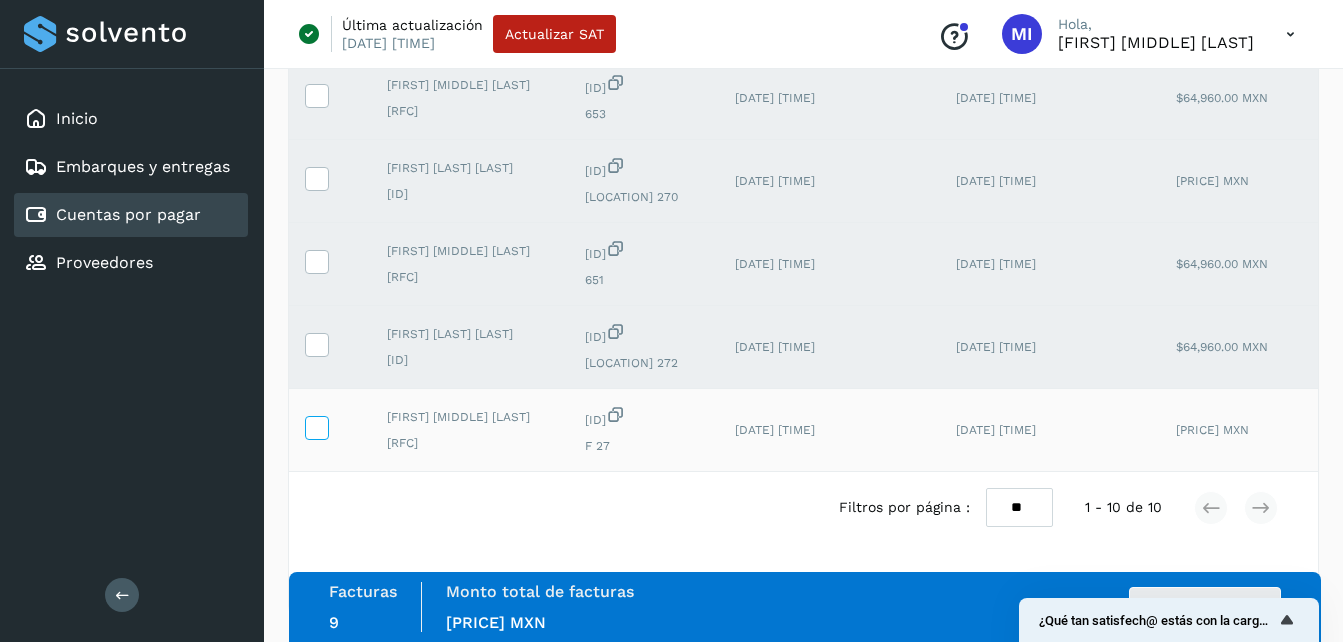 click at bounding box center (317, 428) 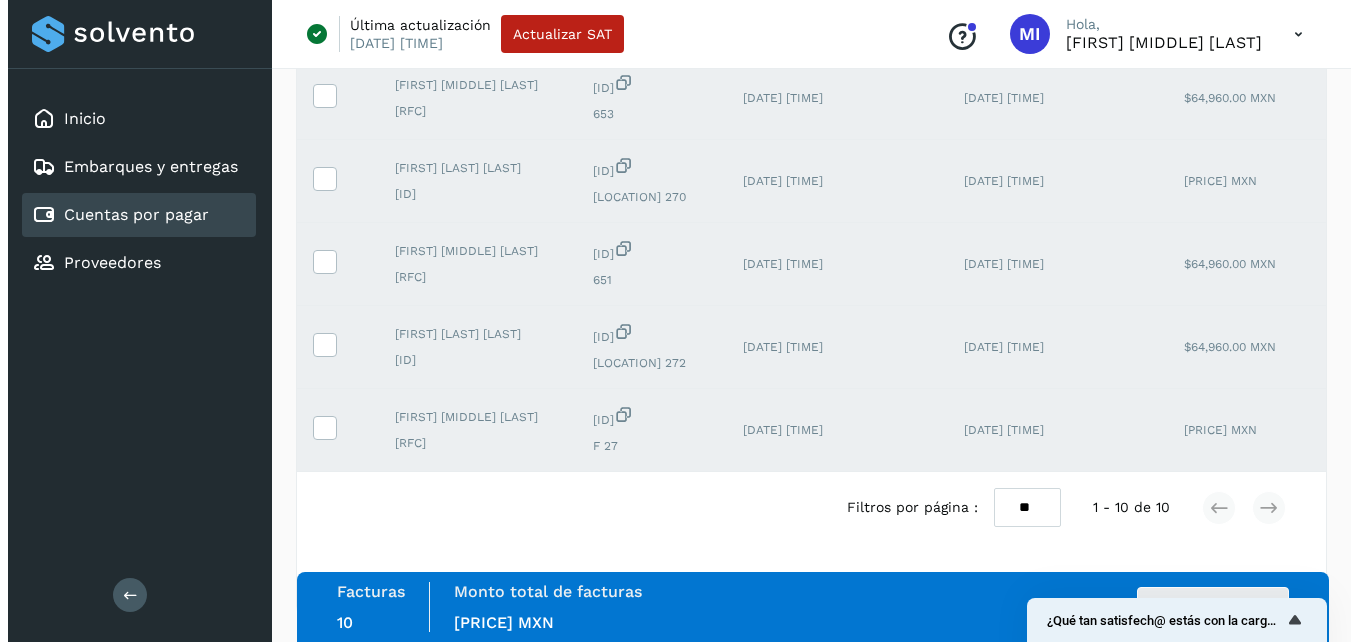 scroll, scrollTop: 747, scrollLeft: 0, axis: vertical 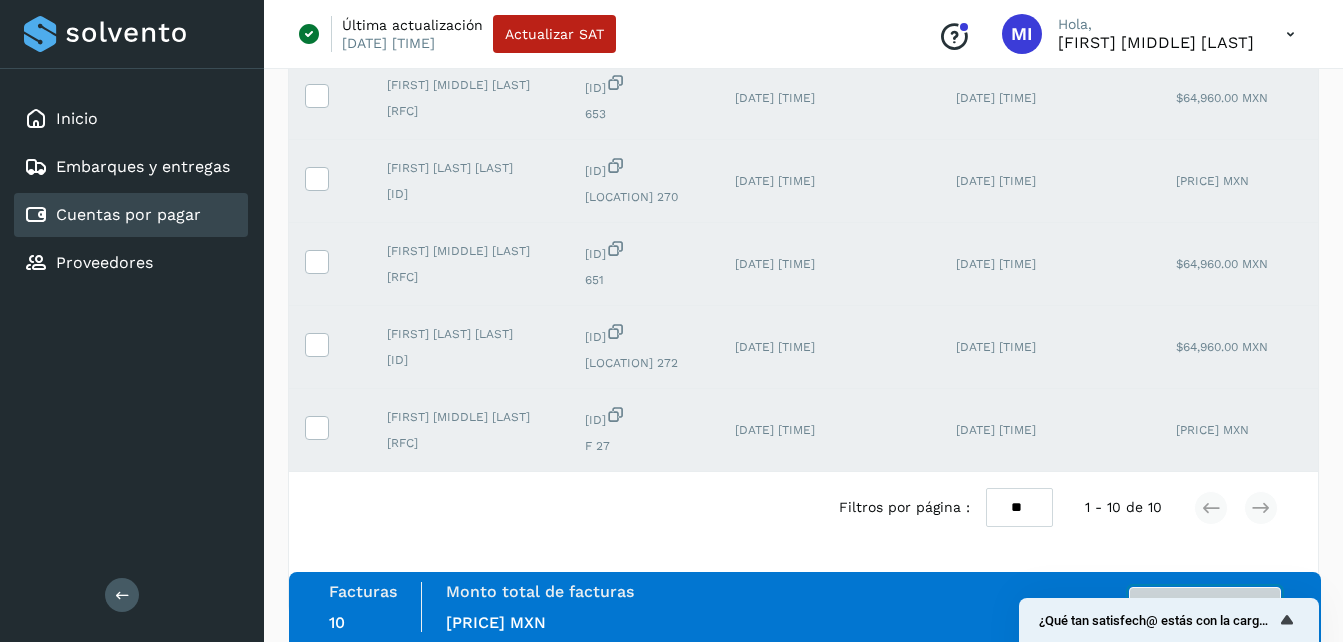 click on "Autorizar facturas" at bounding box center [1205, 607] 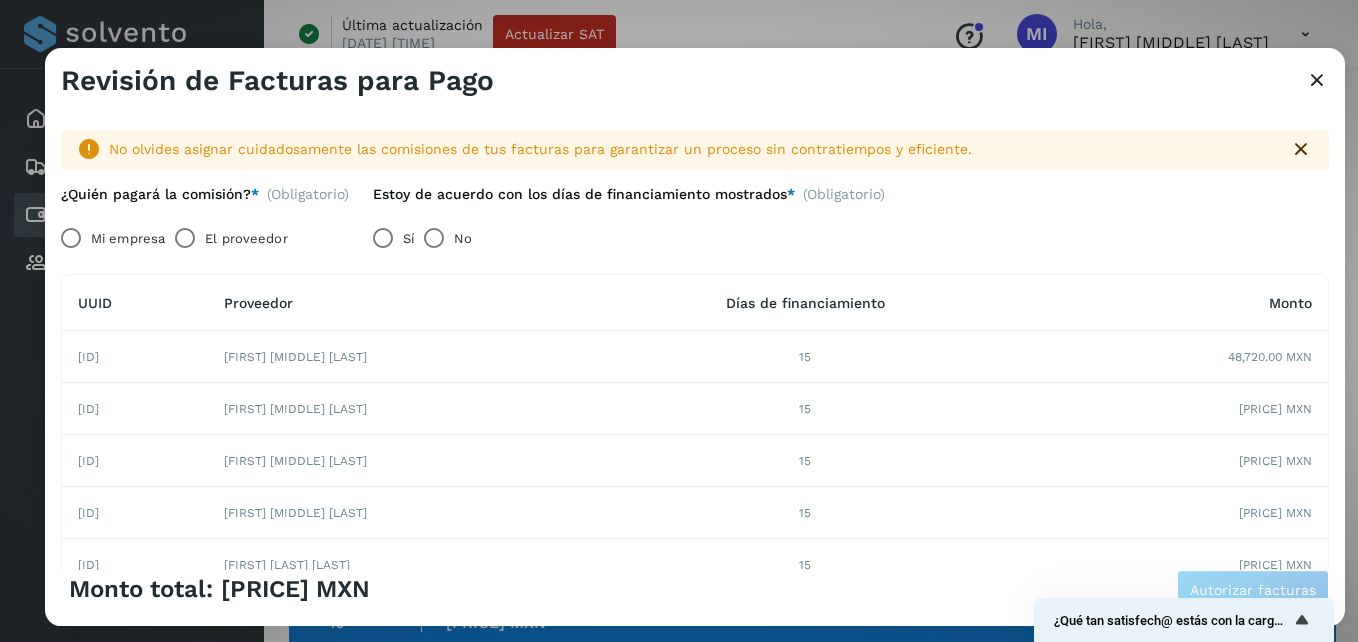click on "Mi empresa" at bounding box center [128, 238] 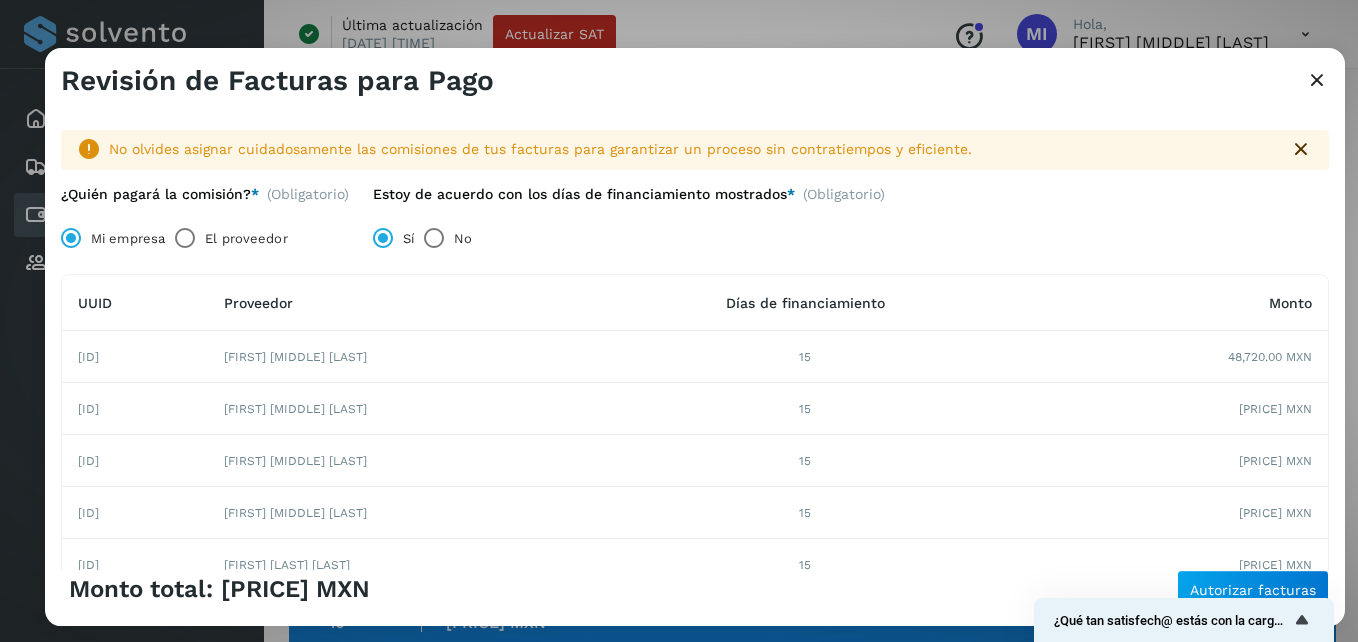 click on "15" 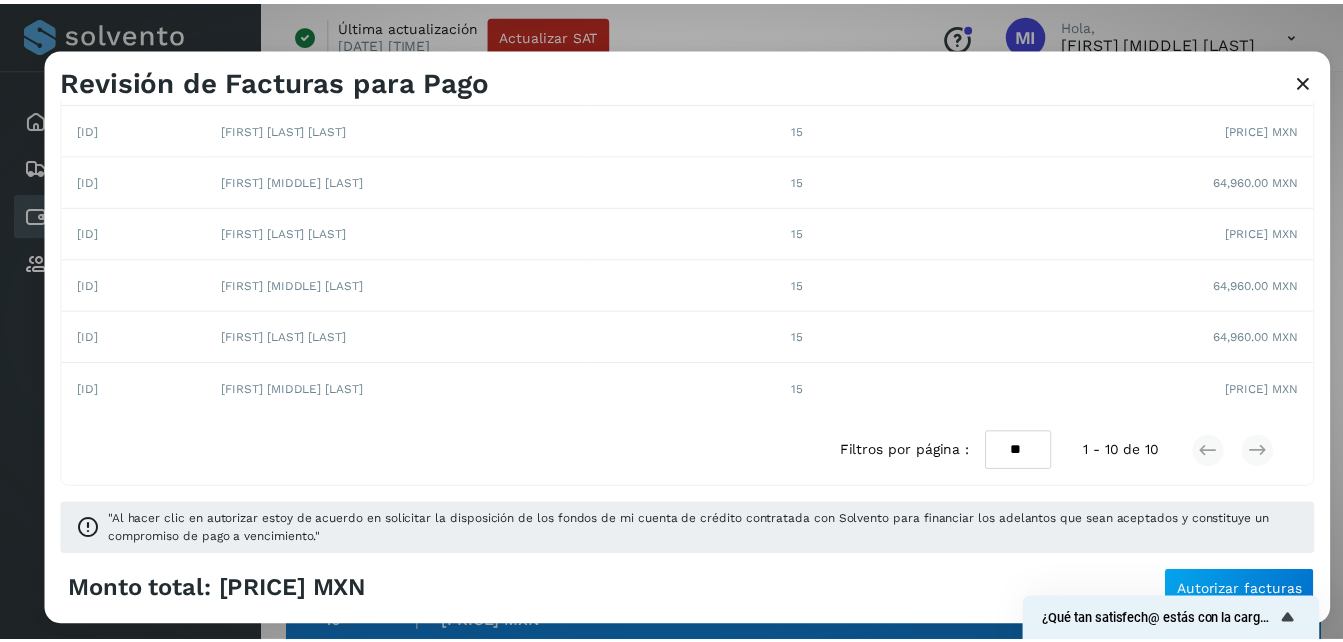 scroll, scrollTop: 437, scrollLeft: 0, axis: vertical 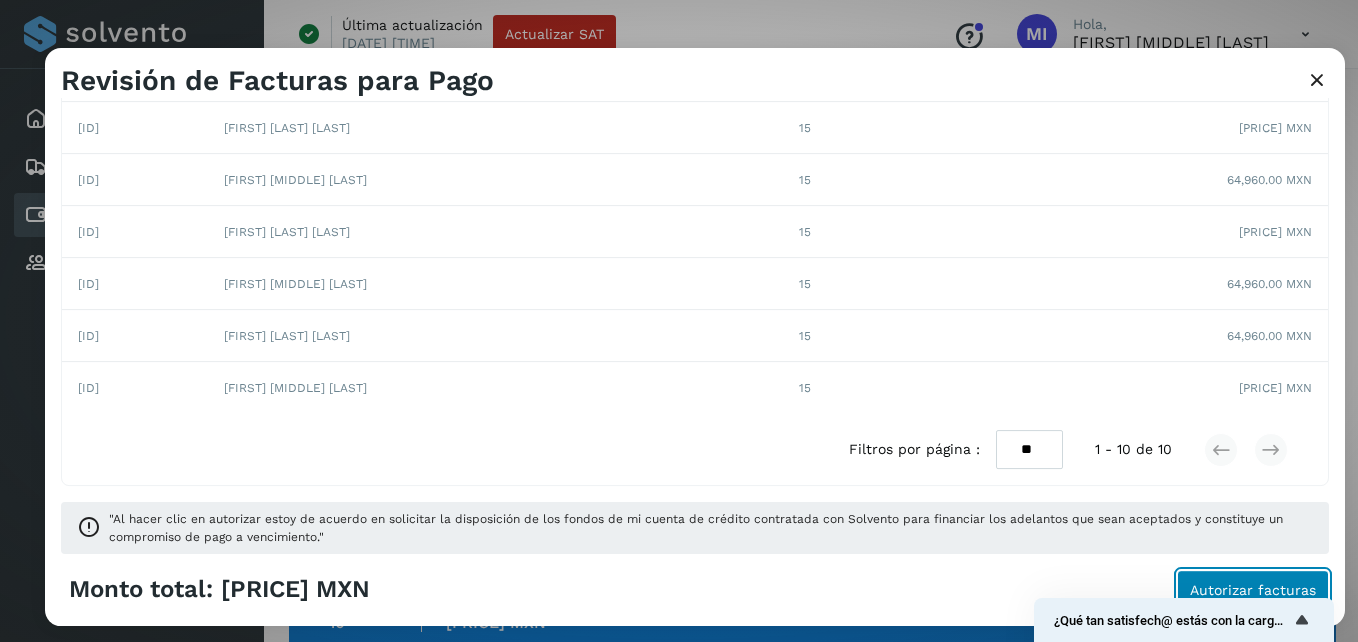 click on "Autorizar facturas" 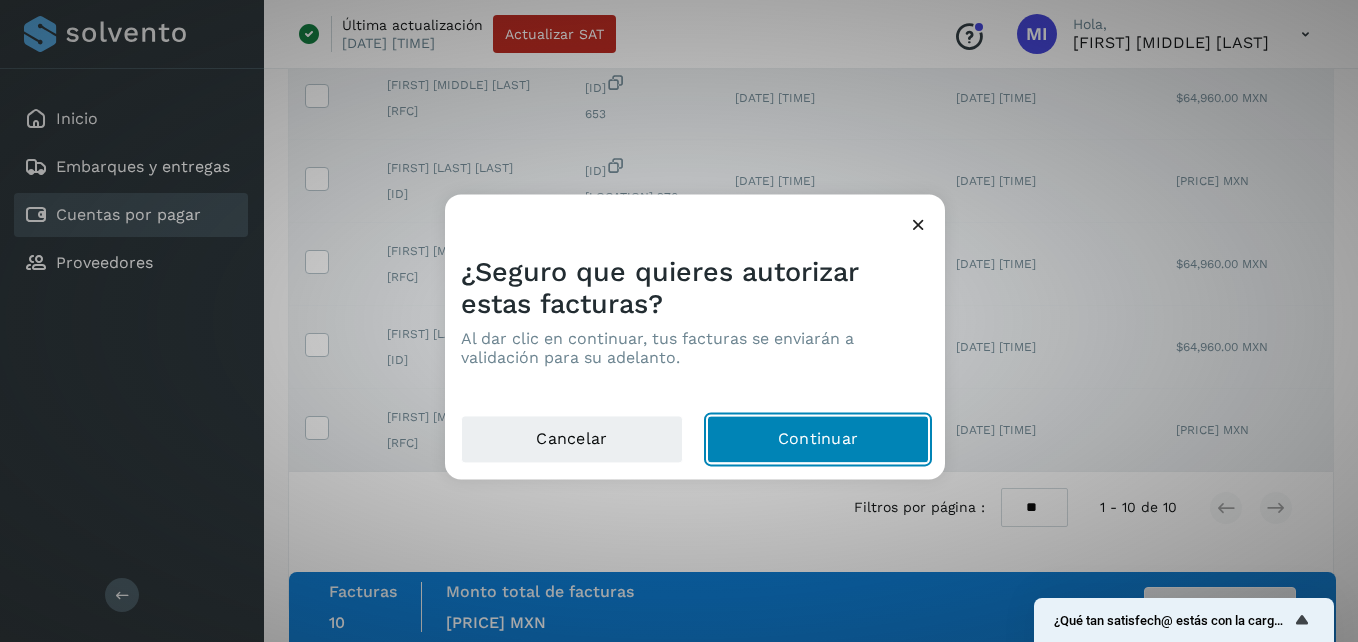 click on "Continuar" 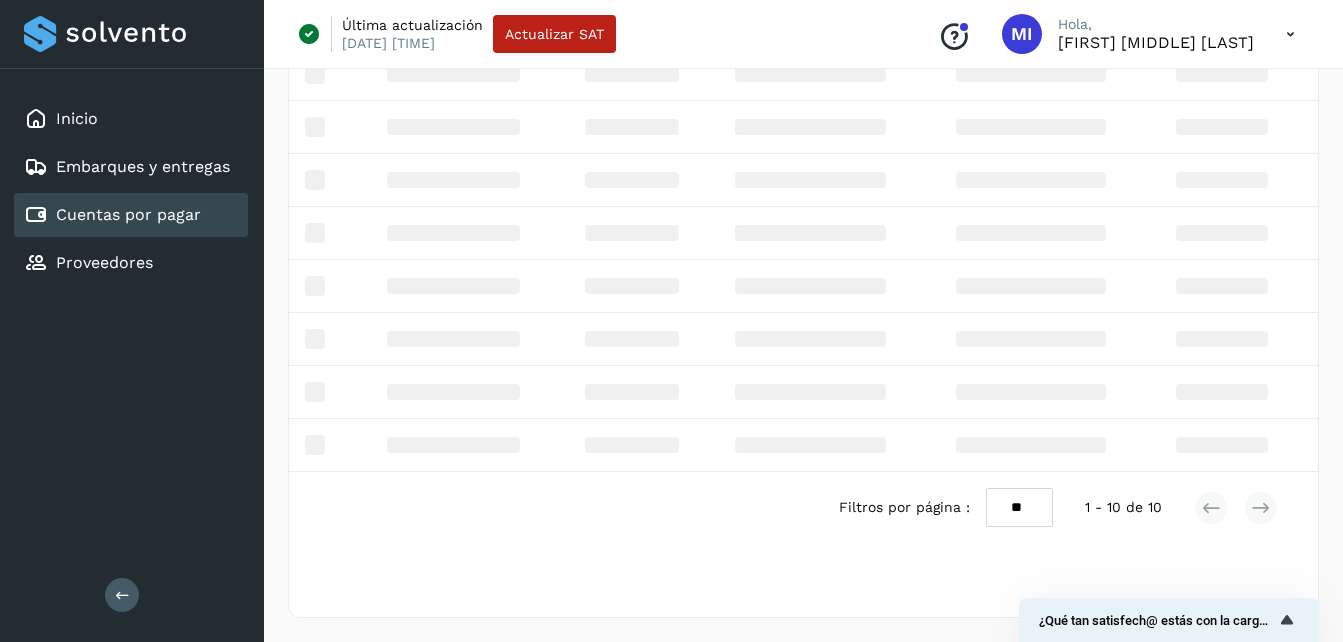 scroll, scrollTop: 312, scrollLeft: 0, axis: vertical 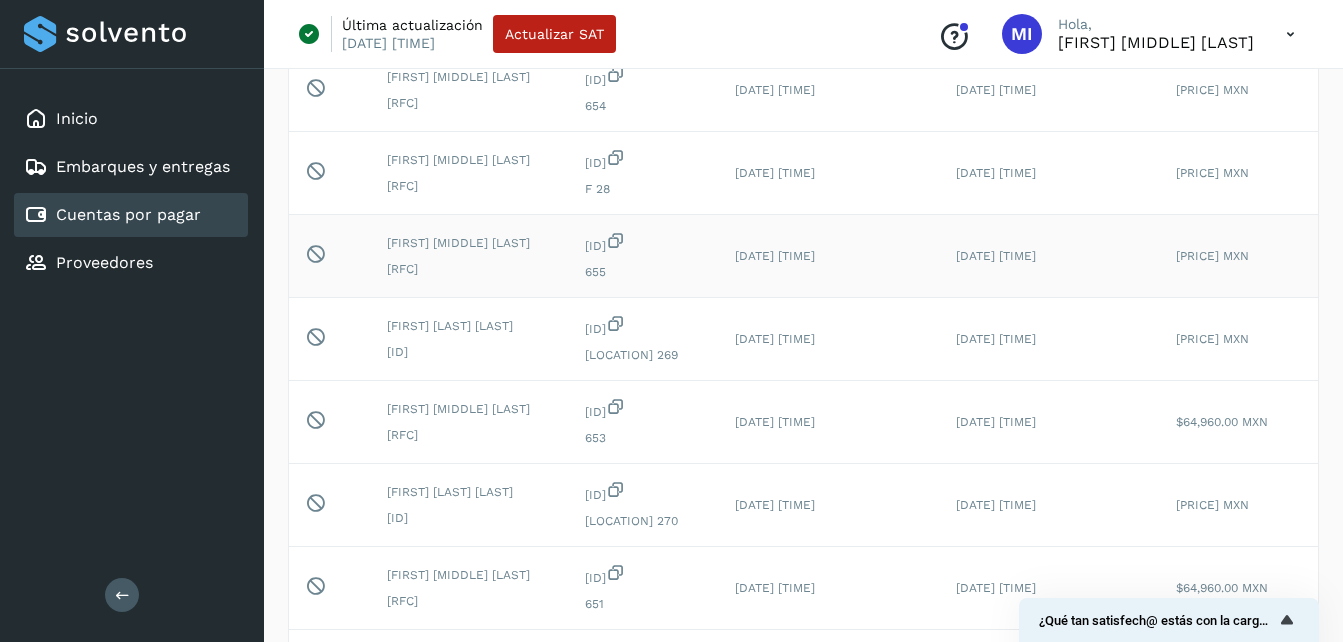 click on "[DATE] [TIME]" 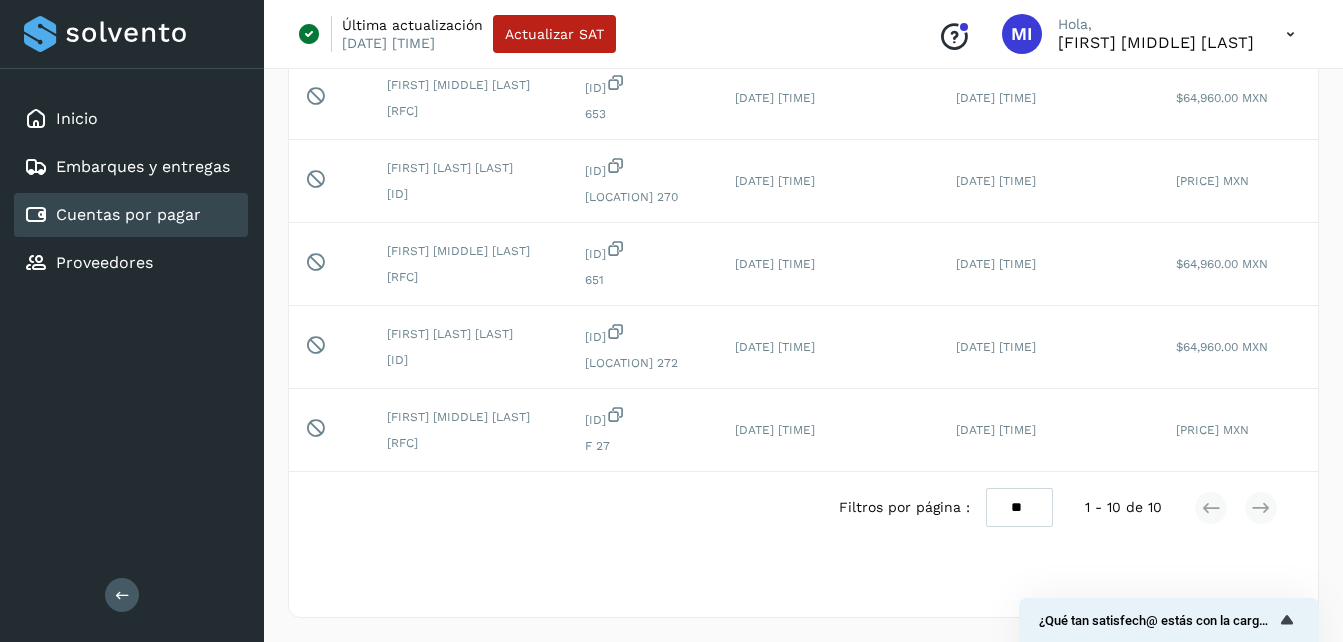 scroll, scrollTop: 747, scrollLeft: 0, axis: vertical 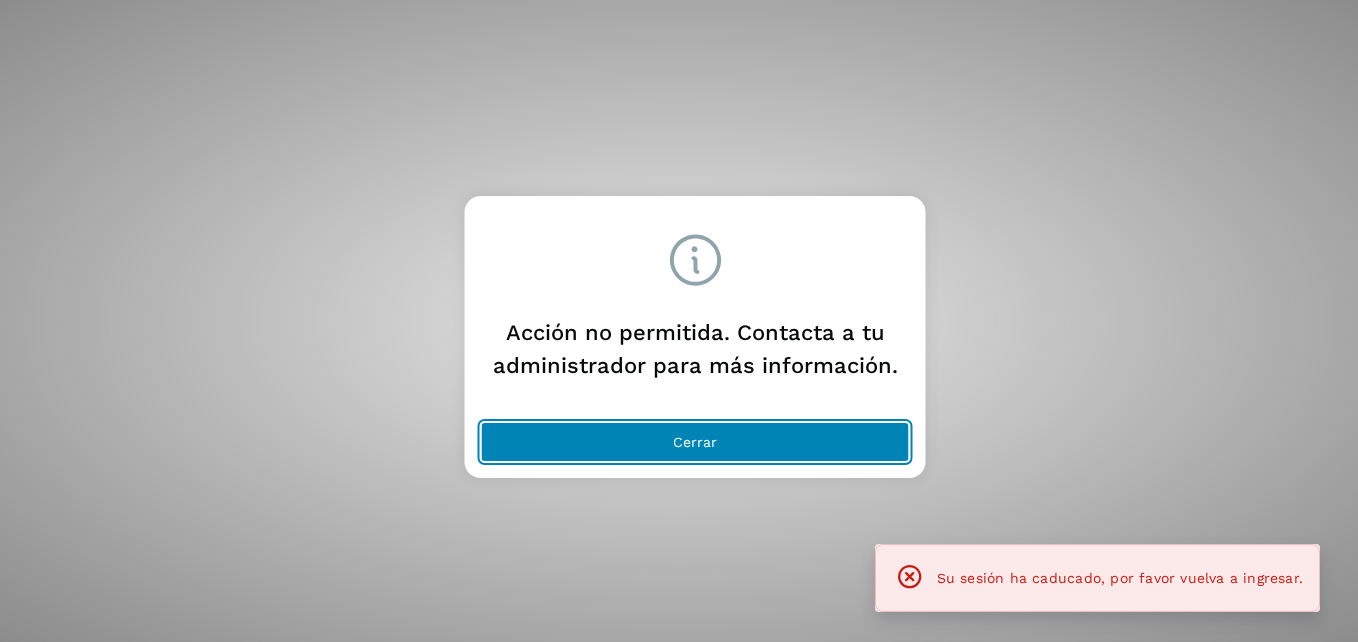 click on "Cerrar" 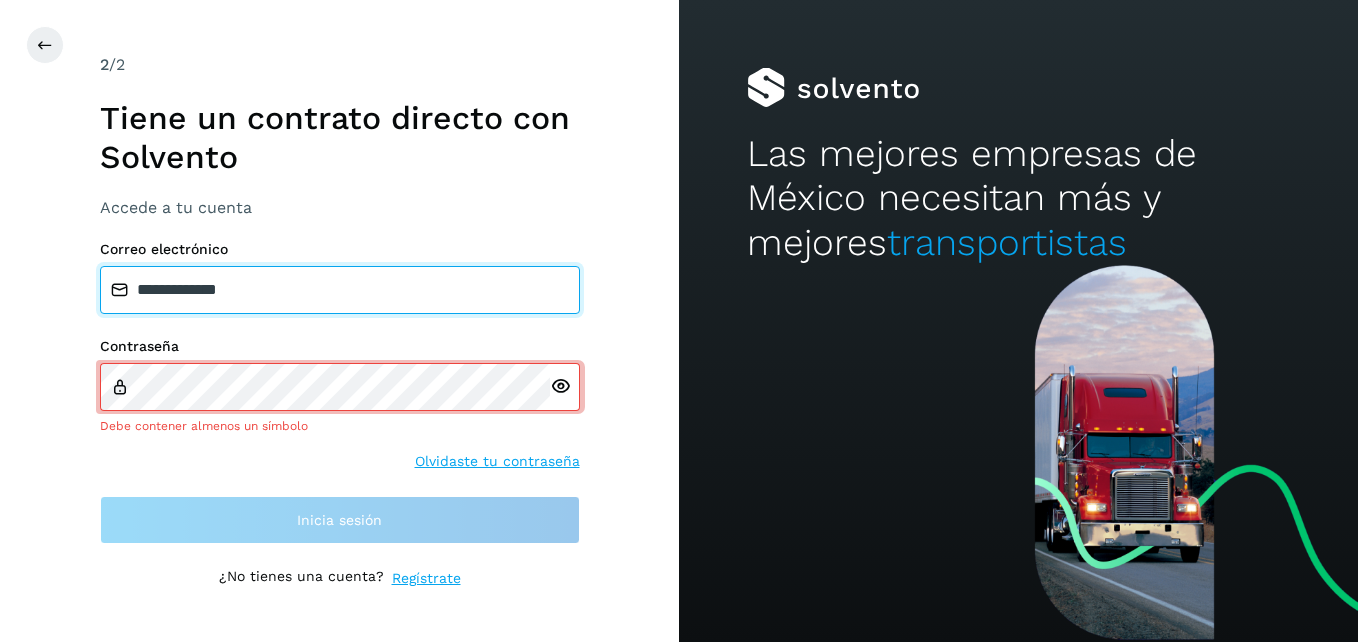 drag, startPoint x: 489, startPoint y: 266, endPoint x: -4, endPoint y: 304, distance: 494.46234 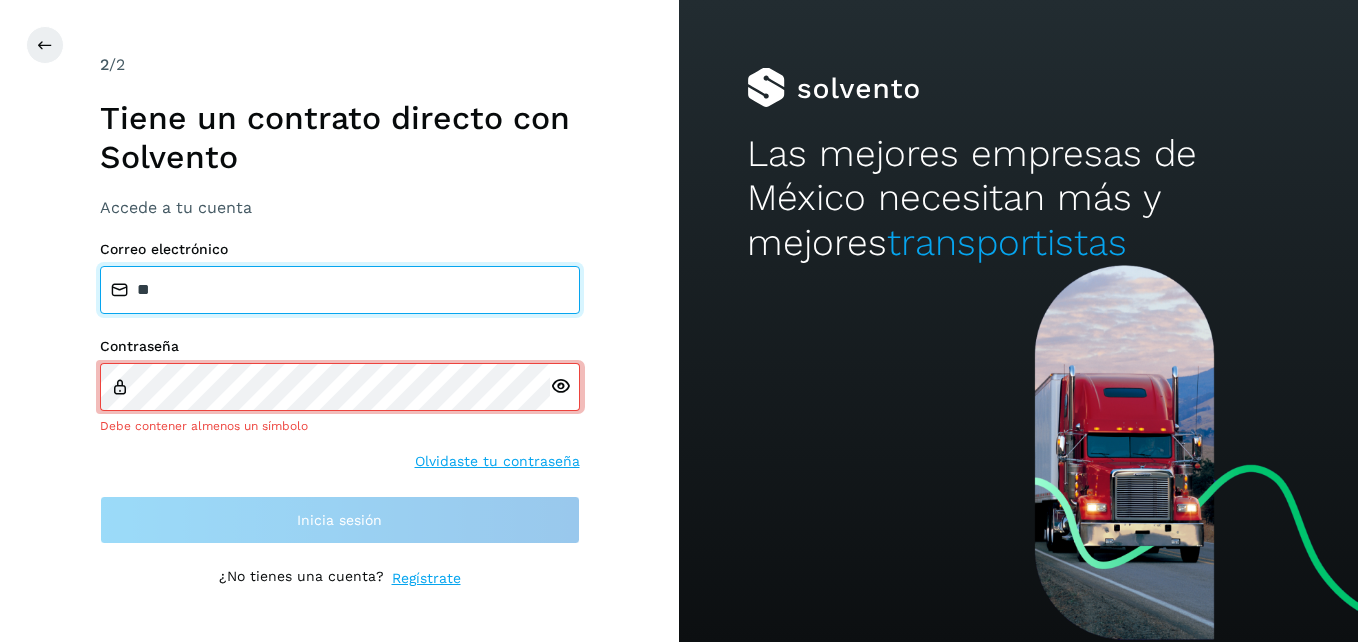 type on "**********" 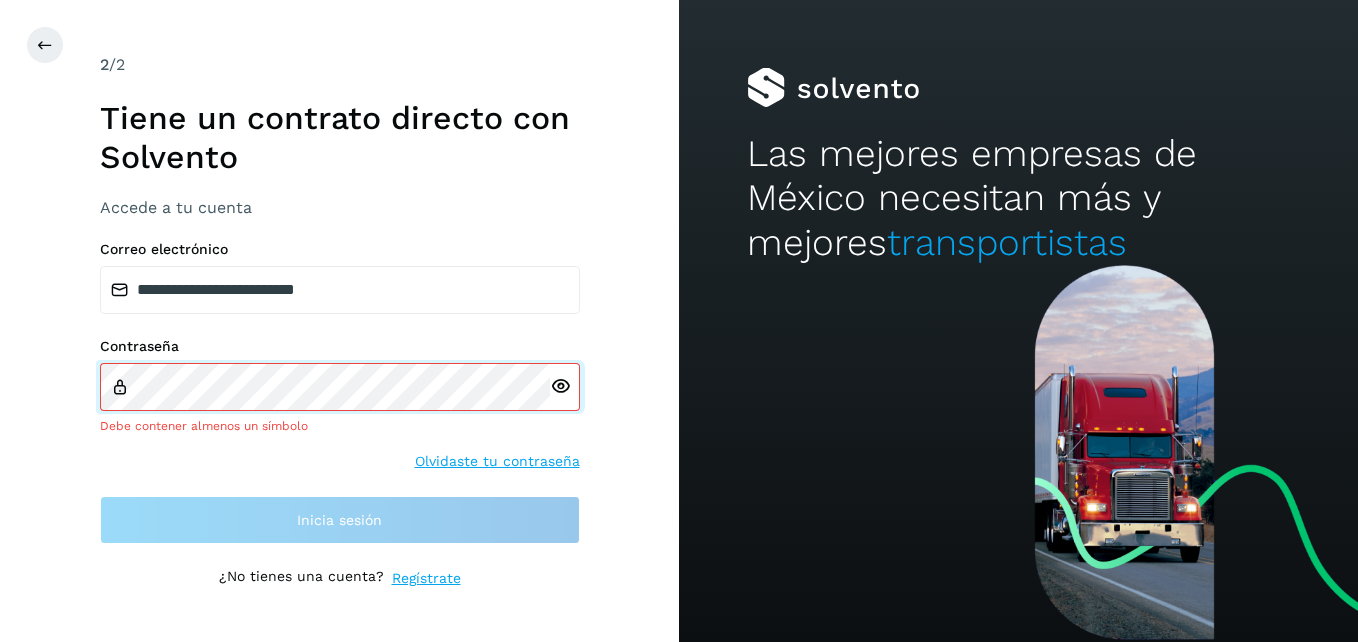 click on "**********" at bounding box center (679, 321) 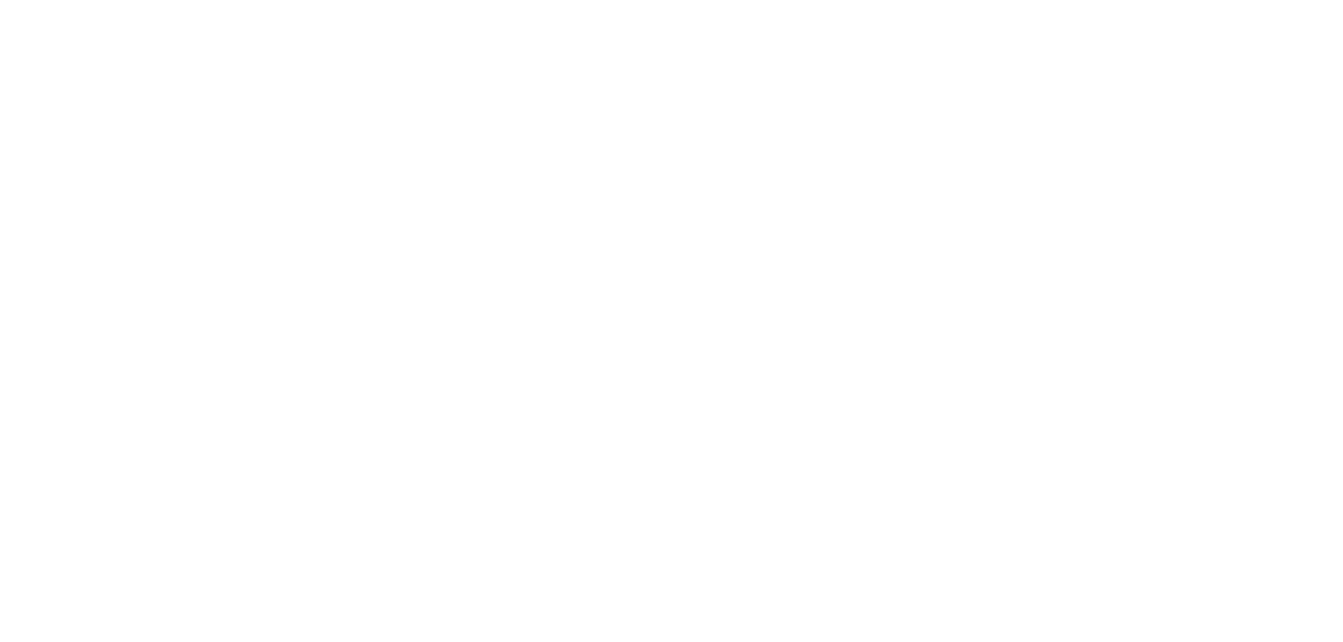 scroll, scrollTop: 0, scrollLeft: 0, axis: both 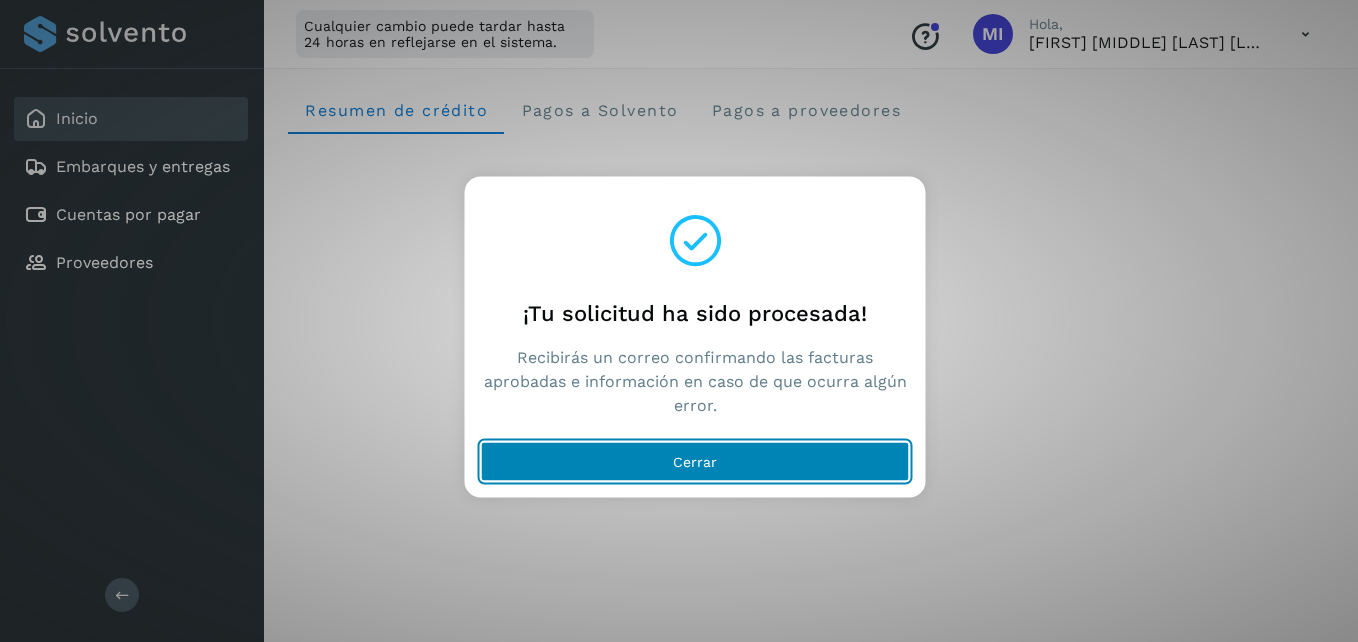 click on "Cerrar" 